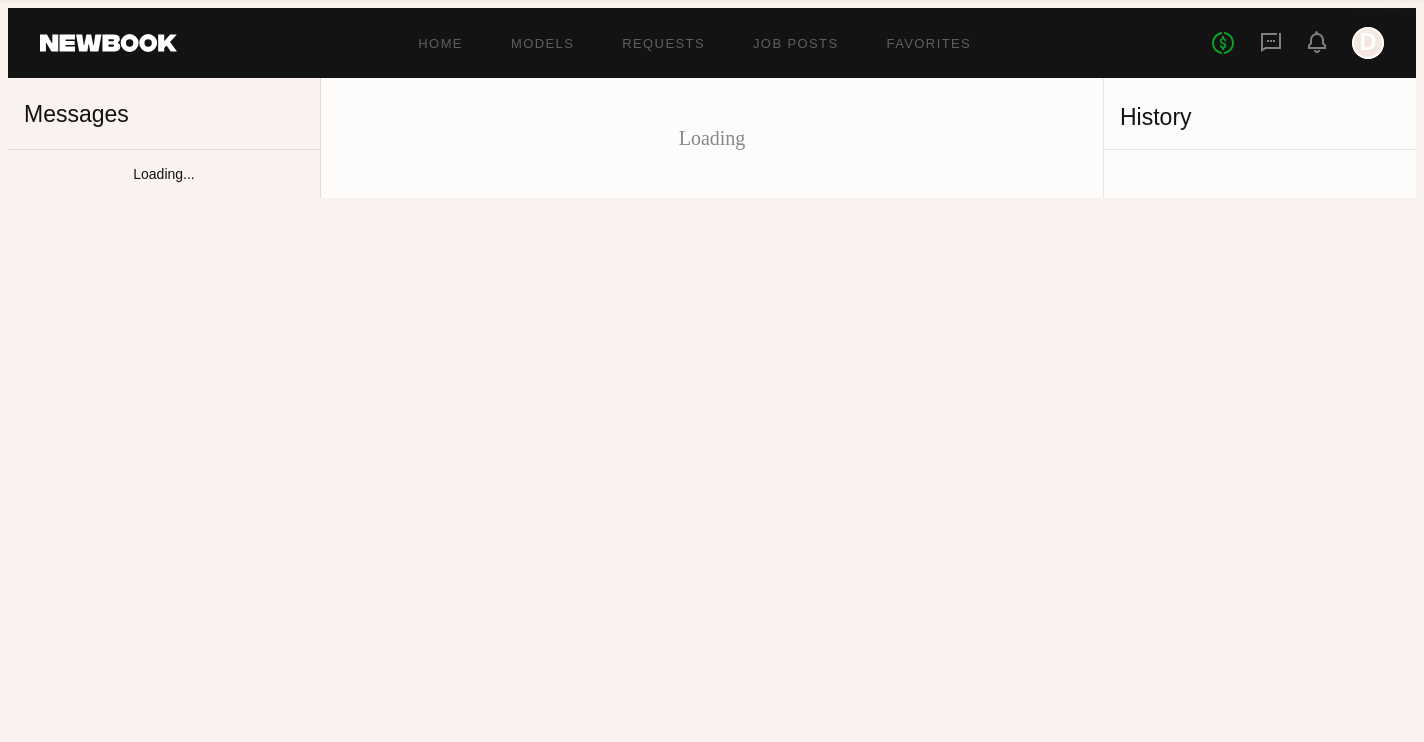 scroll, scrollTop: 0, scrollLeft: 0, axis: both 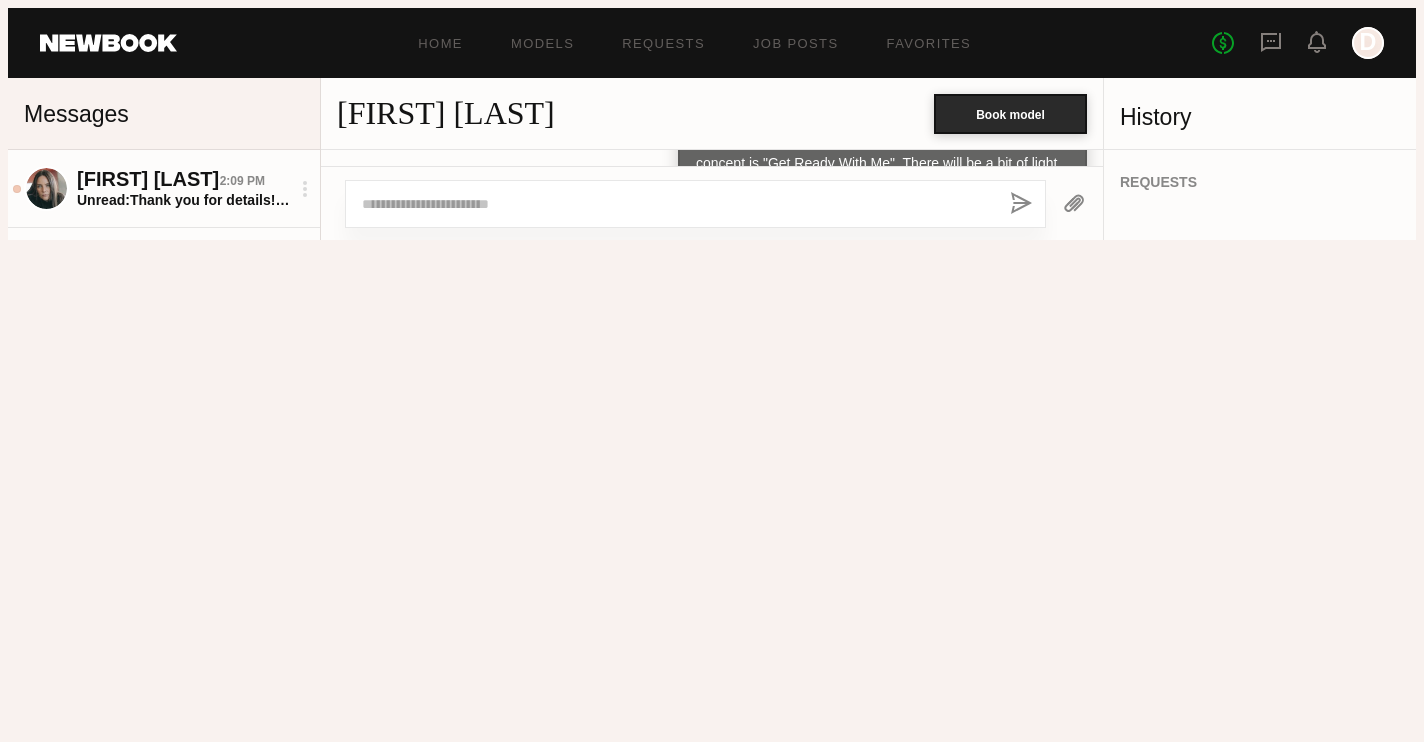 click on "2:09 PM" at bounding box center [242, 181] 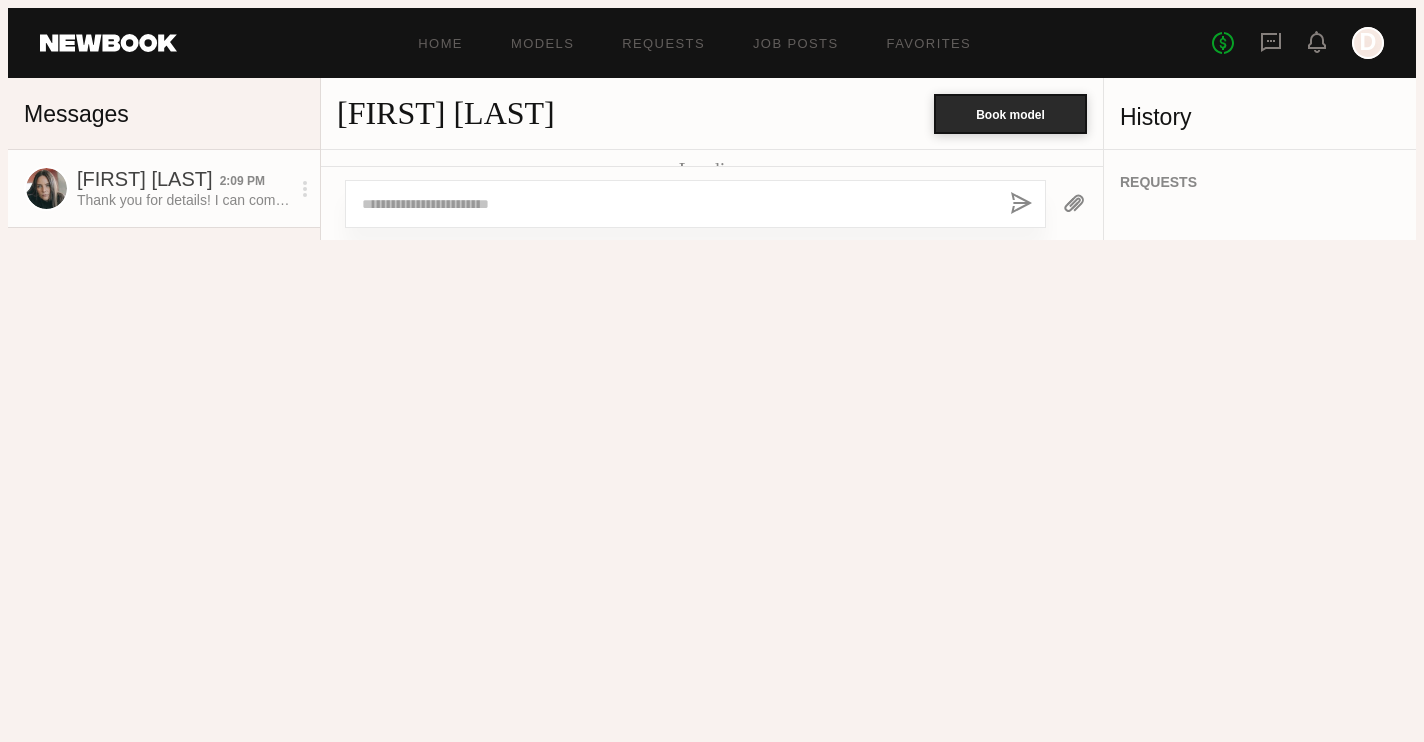 scroll, scrollTop: 1157, scrollLeft: 0, axis: vertical 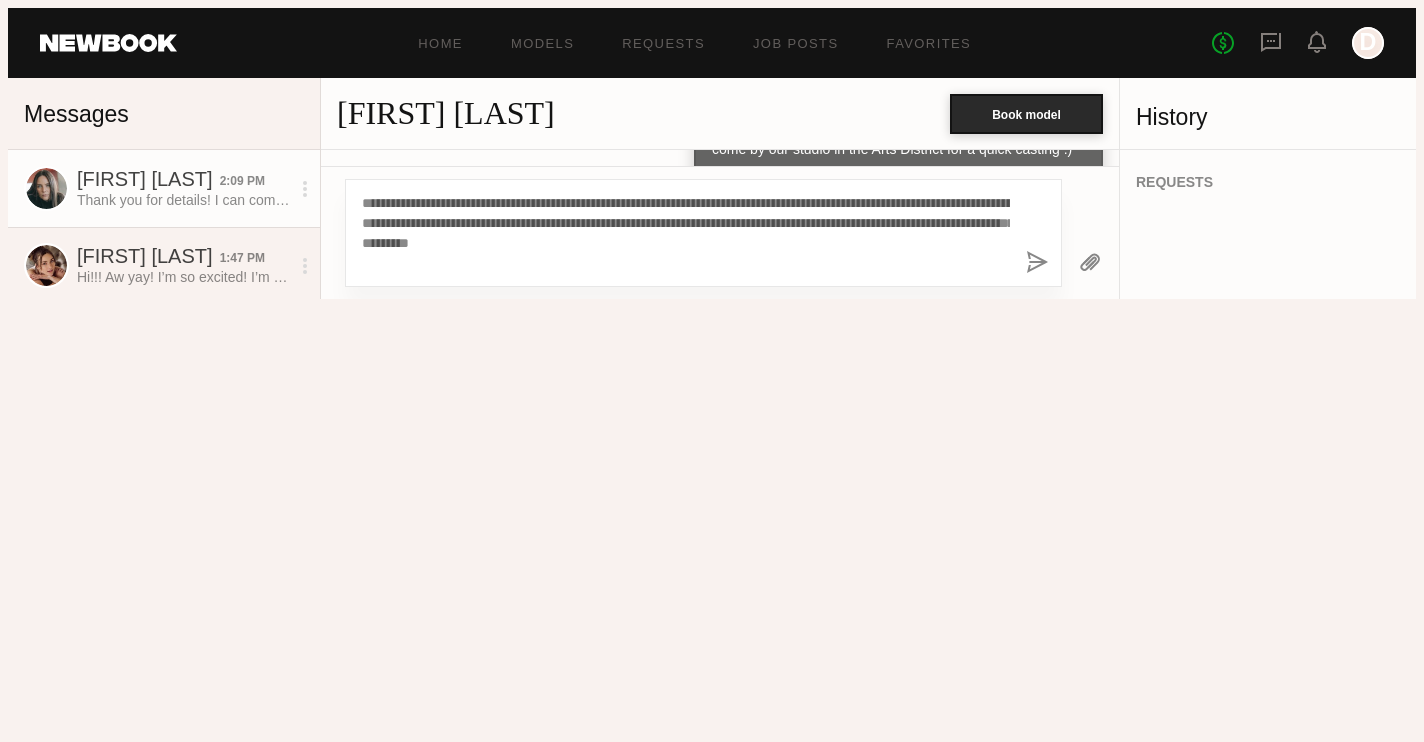 type on "**********" 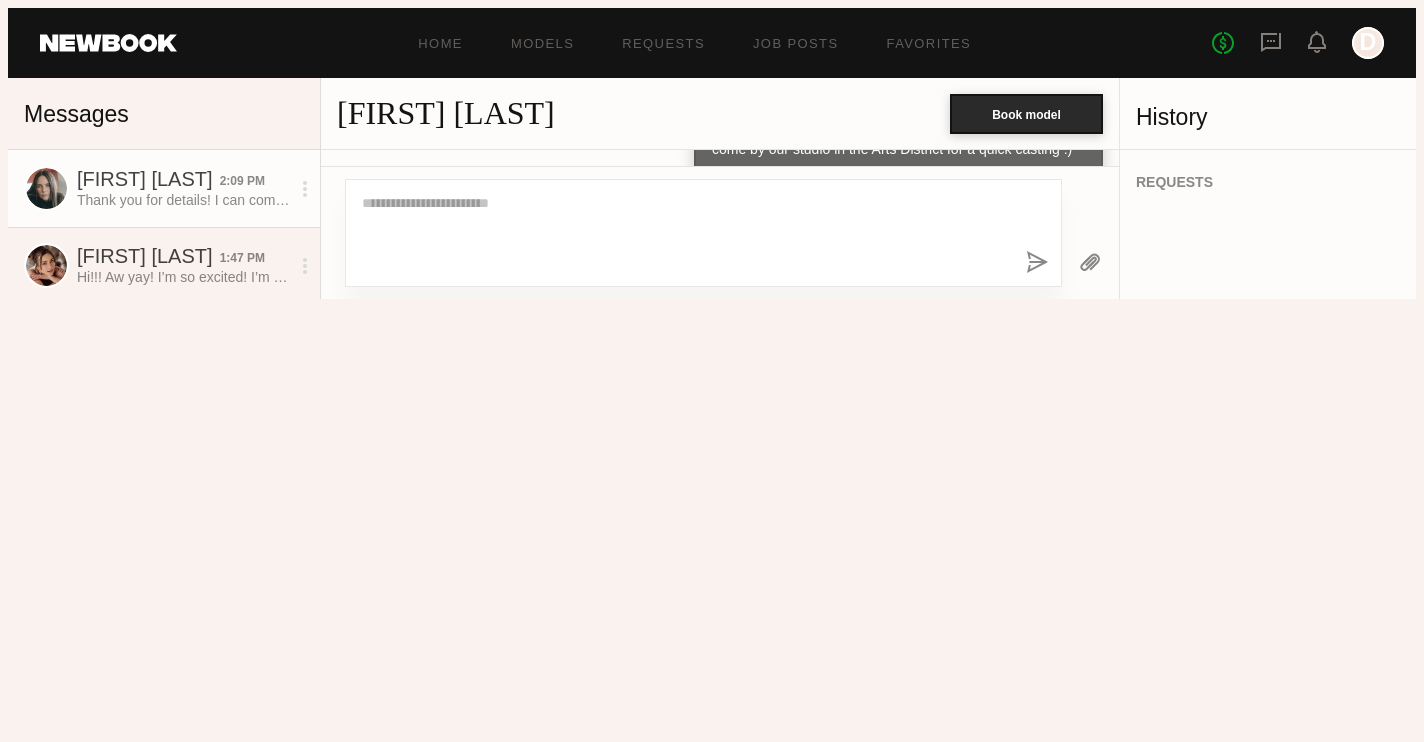 scroll, scrollTop: 1493, scrollLeft: 0, axis: vertical 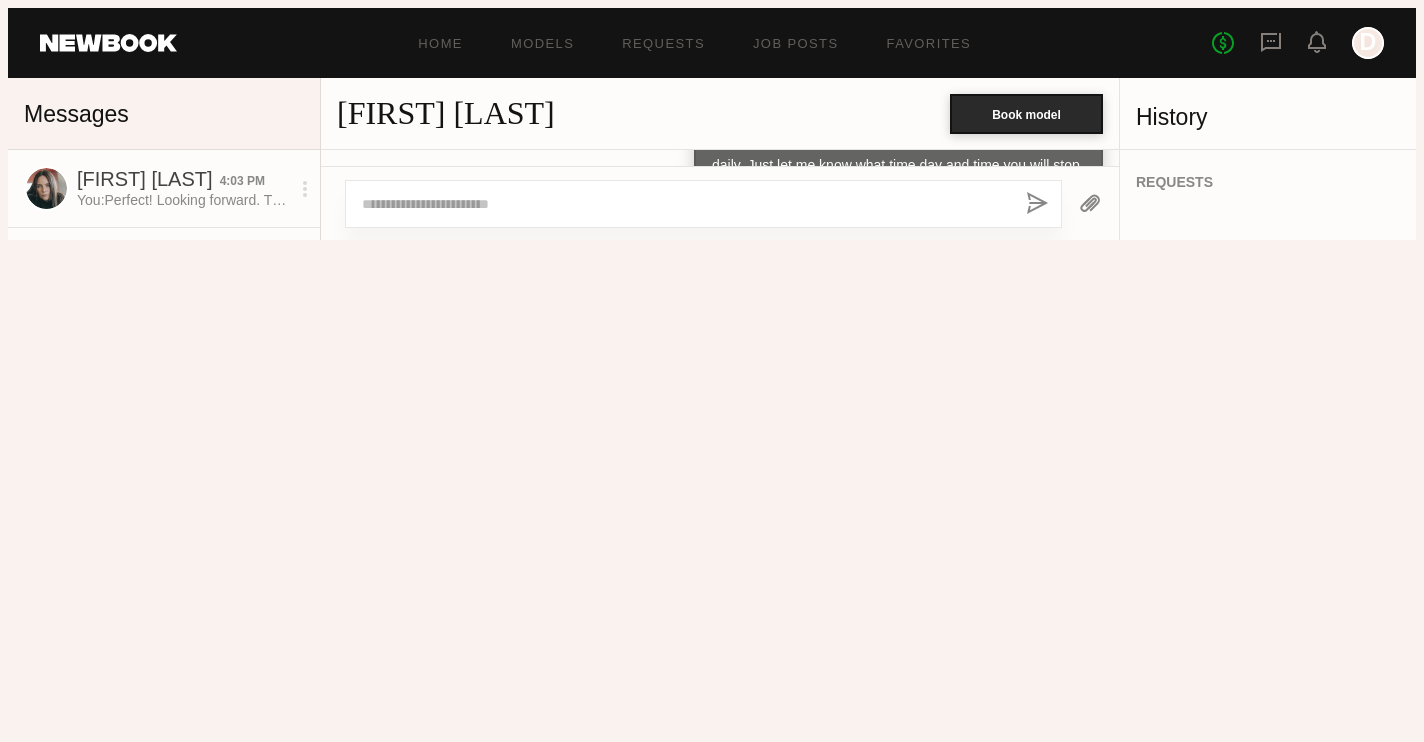 click on "Hi!!! Aw yay! I’m so excited! I’m out of town this week for work but could come in Monday in the early afternoon? Would that work??" at bounding box center (183, 277) 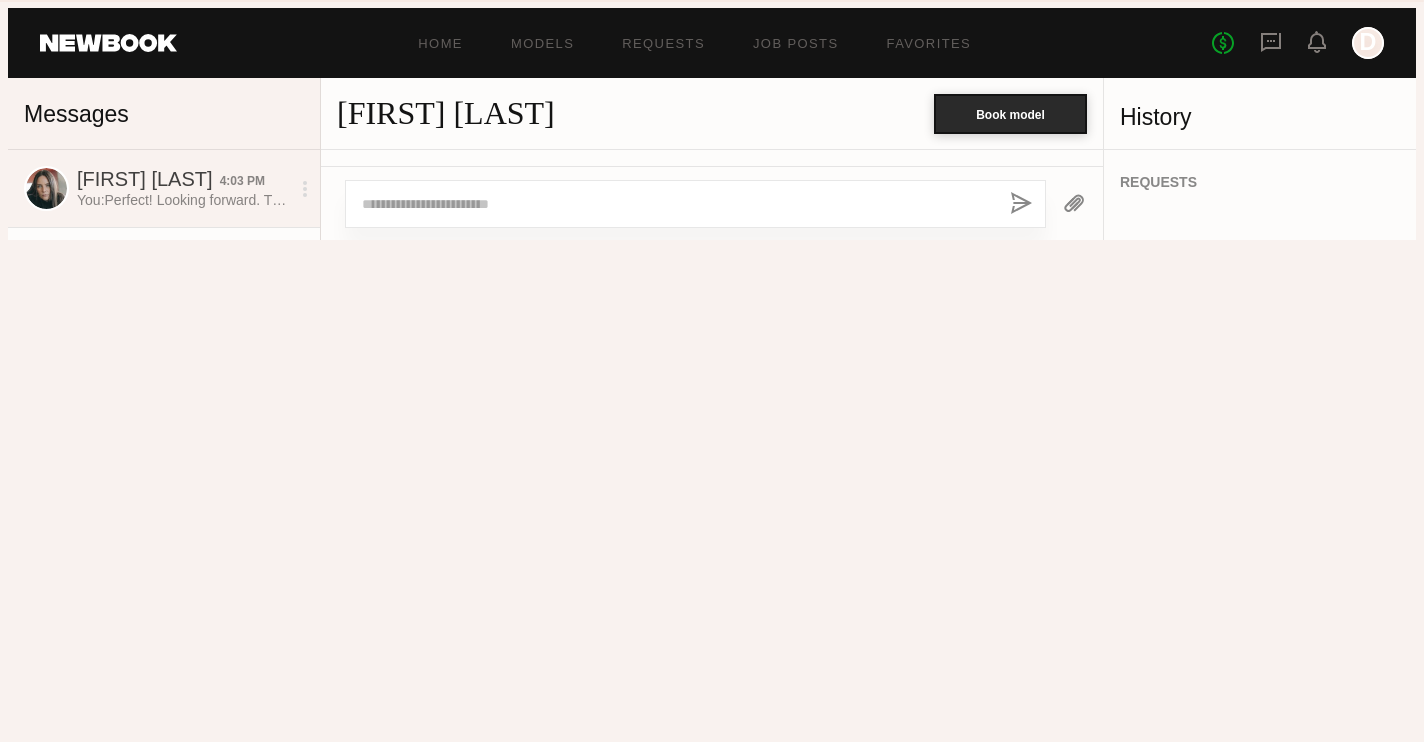 scroll, scrollTop: 967, scrollLeft: 0, axis: vertical 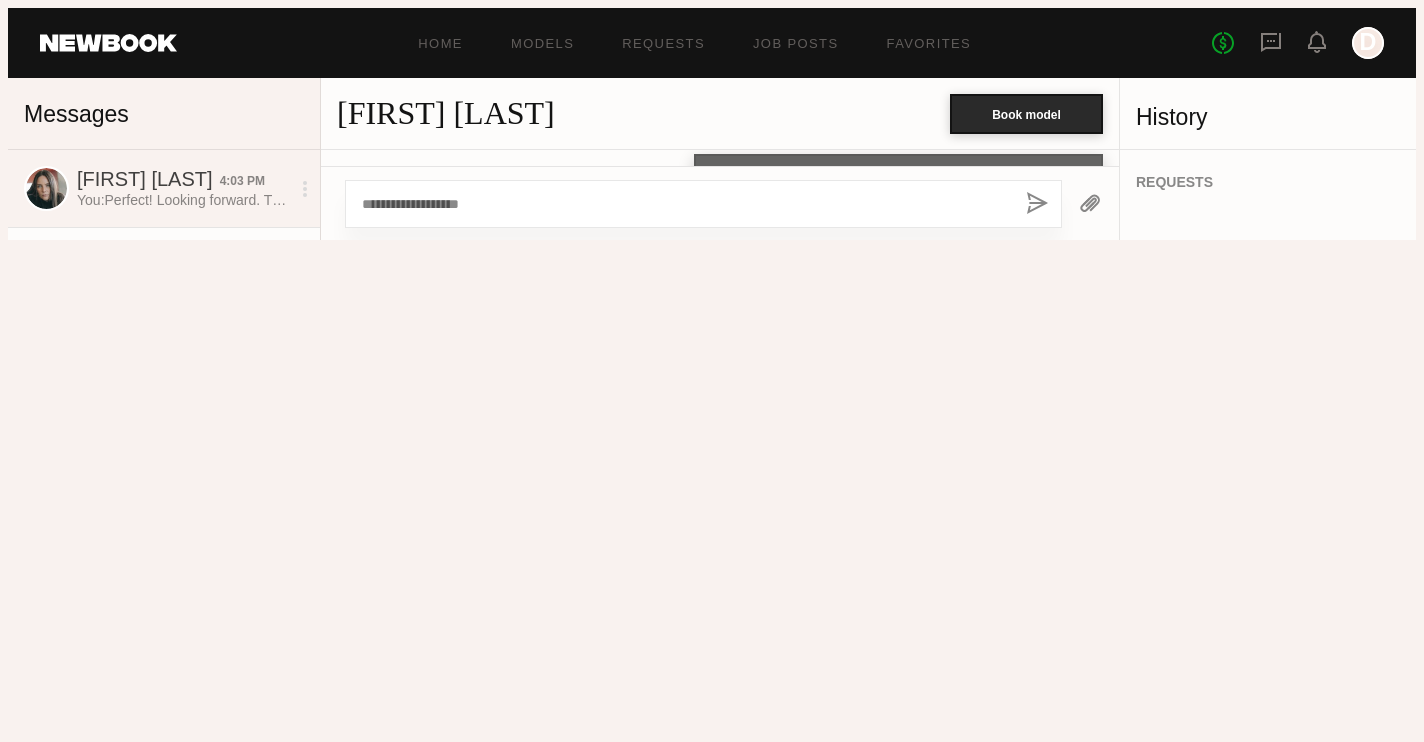 drag, startPoint x: 487, startPoint y: 712, endPoint x: 359, endPoint y: 704, distance: 128.24976 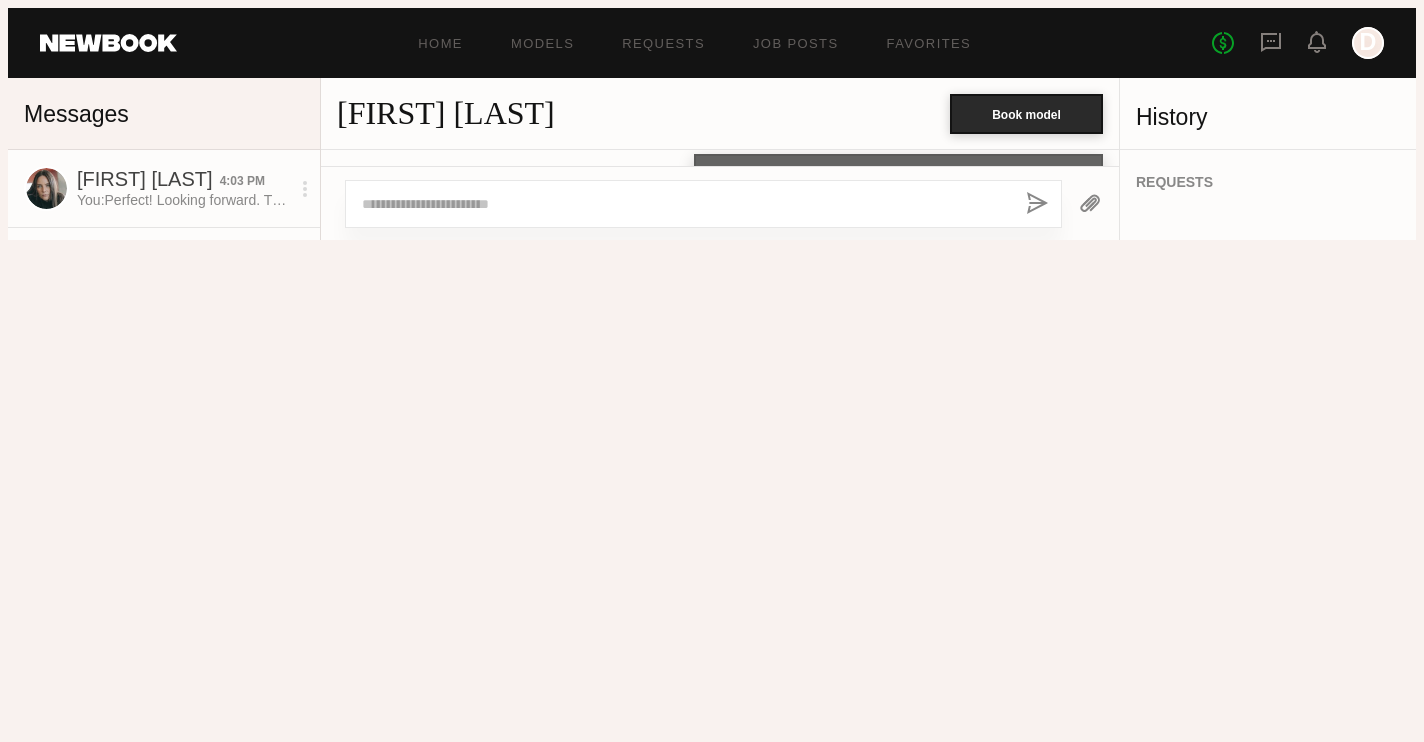 click on "You:  Perfect! Looking forward. There is plenty of parking. If anyone ask, please tell them you are going to A109 and won't be long. You can usually park anywhere there is space. We are in Building A, First Floor, near the Freight Elevator signage by the little Bay Bridge." at bounding box center (183, 200) 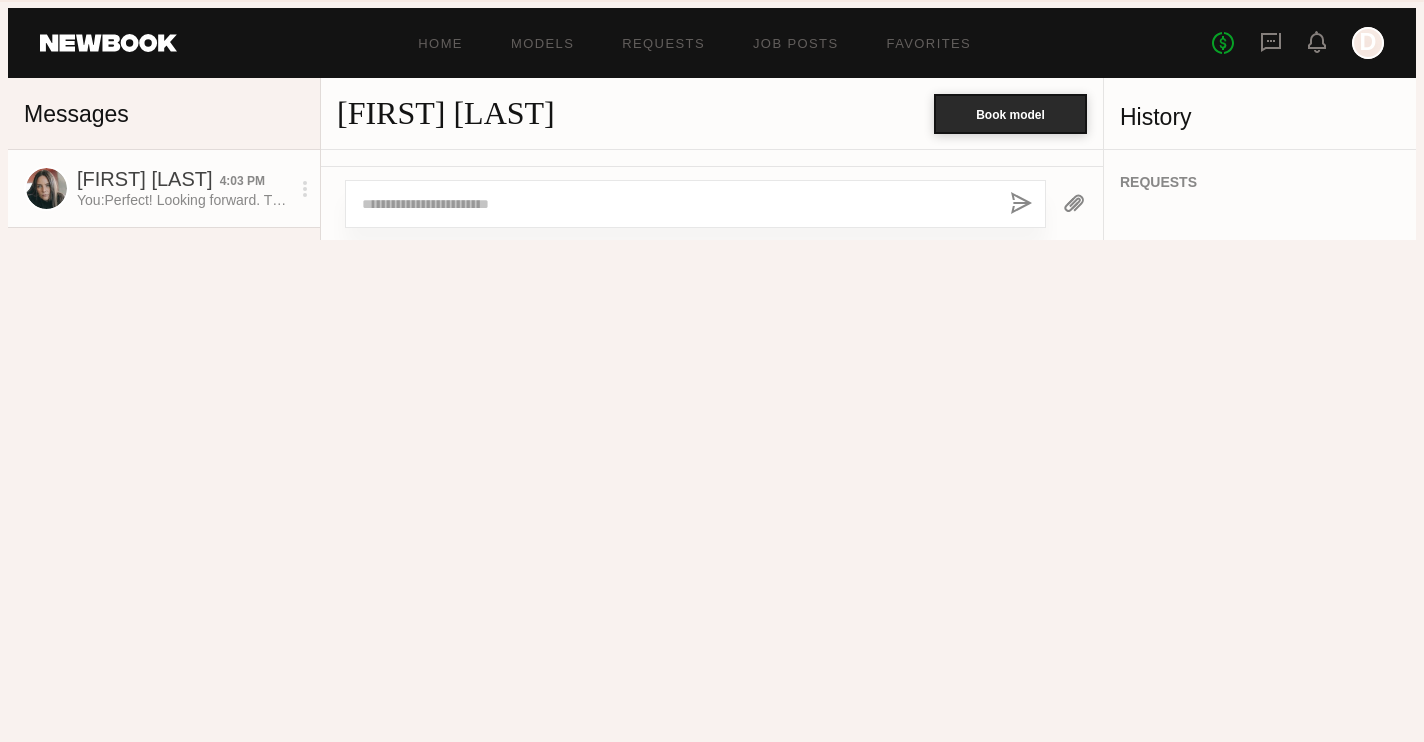 scroll, scrollTop: 1340, scrollLeft: 0, axis: vertical 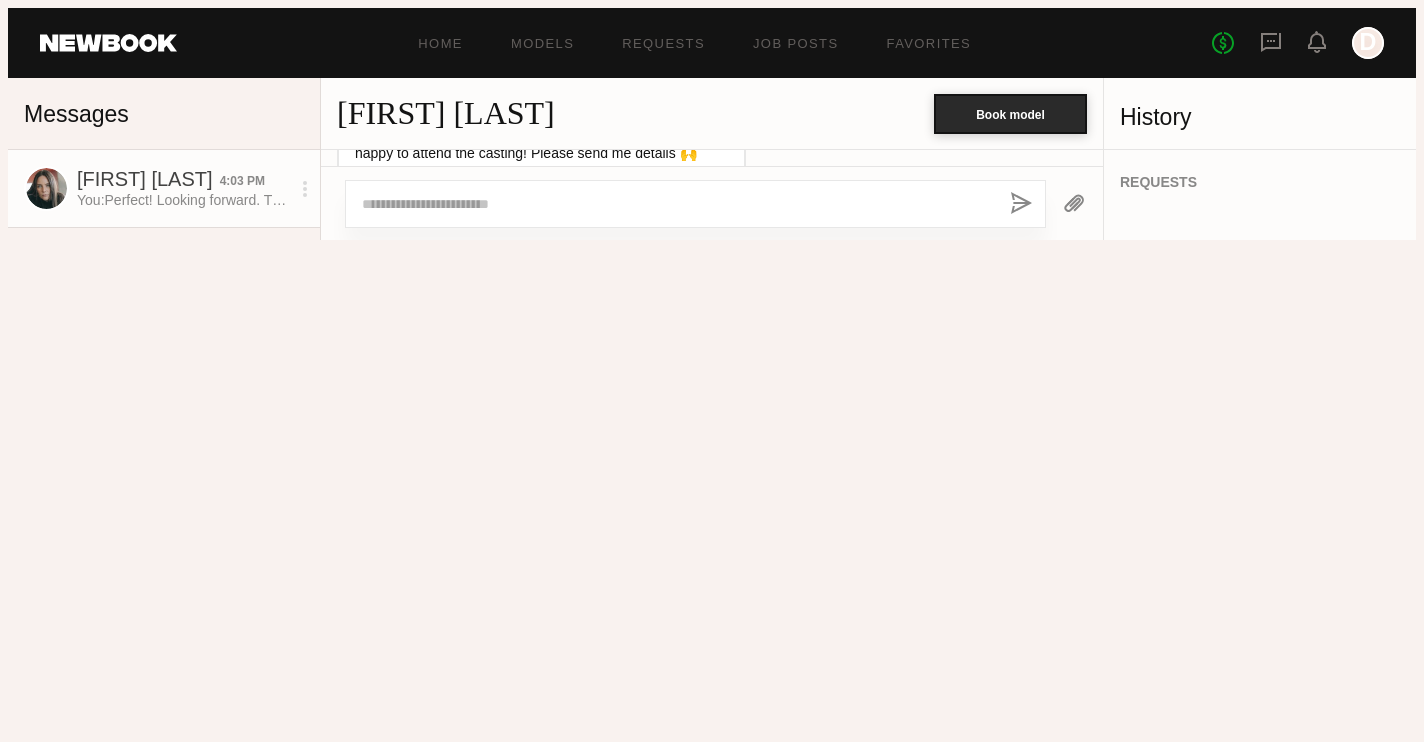 drag, startPoint x: 757, startPoint y: 258, endPoint x: 748, endPoint y: 302, distance: 44.911022 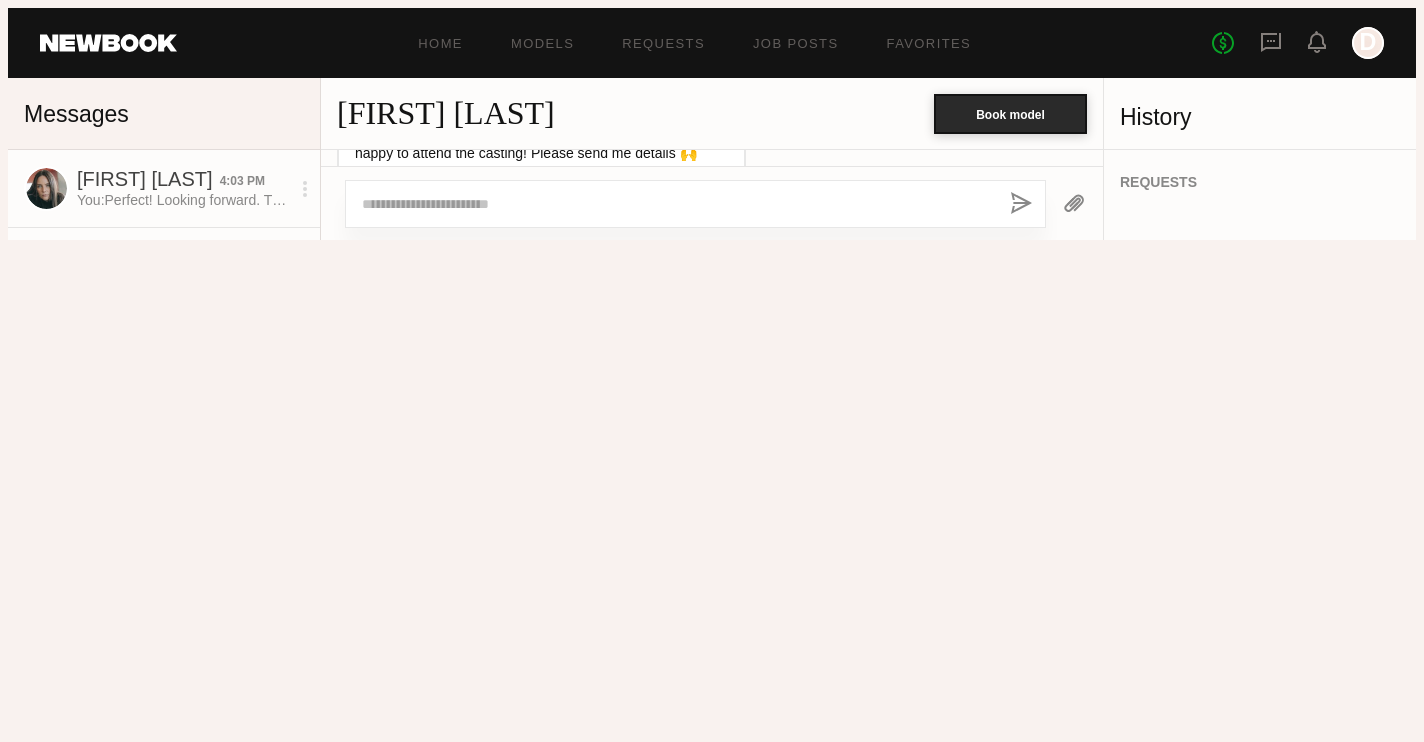 click on "Hi!!! Aw yay! I’m so excited! I’m out of town this week for work but could come in Monday in the early afternoon? Would that work??" at bounding box center [183, 277] 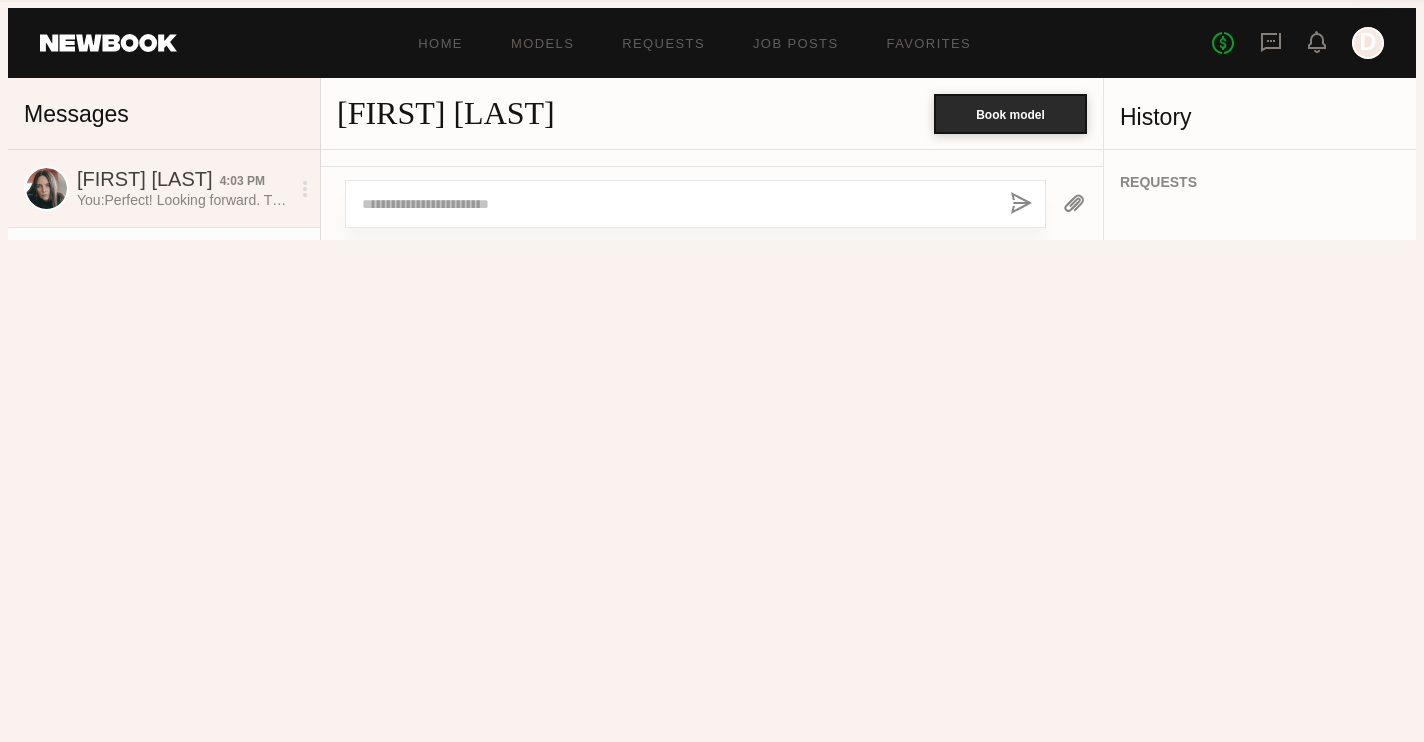 scroll, scrollTop: 967, scrollLeft: 0, axis: vertical 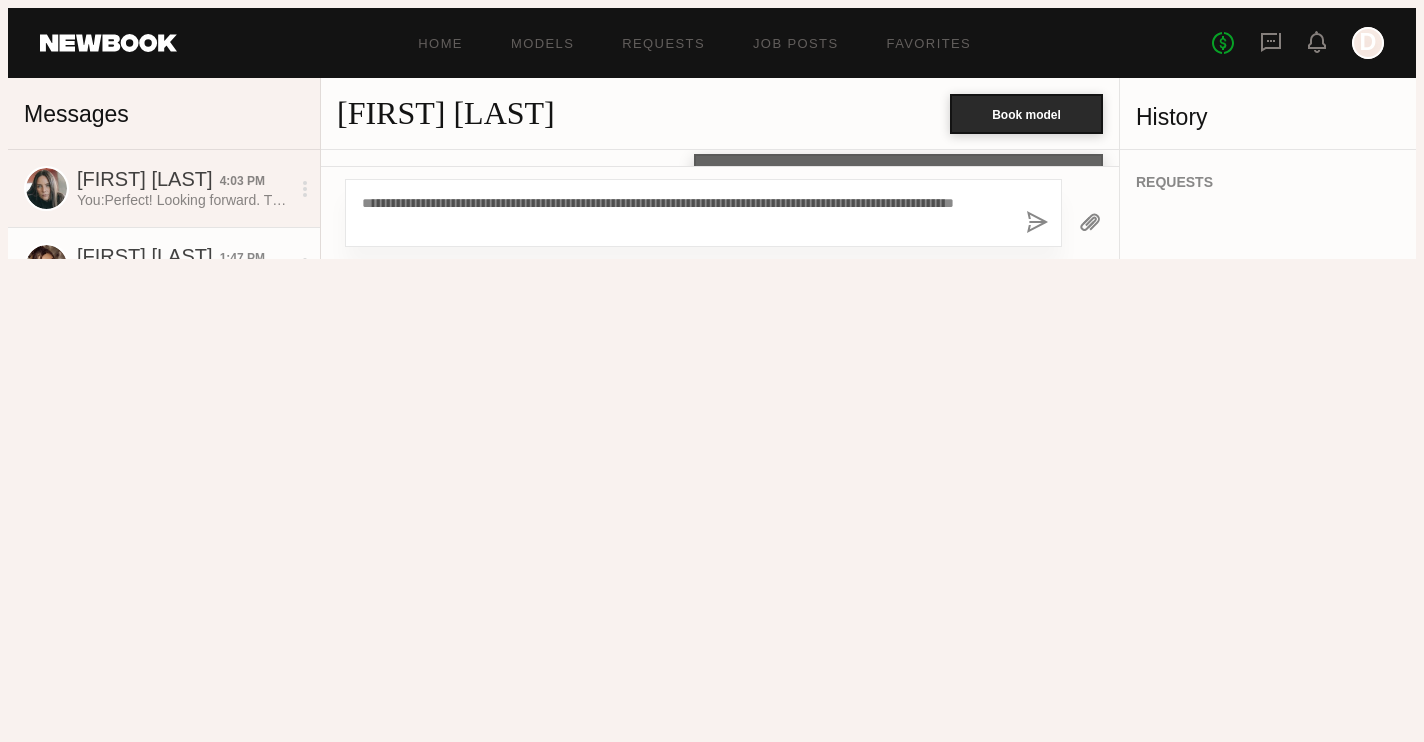 drag, startPoint x: 363, startPoint y: 686, endPoint x: 325, endPoint y: 685, distance: 38.013157 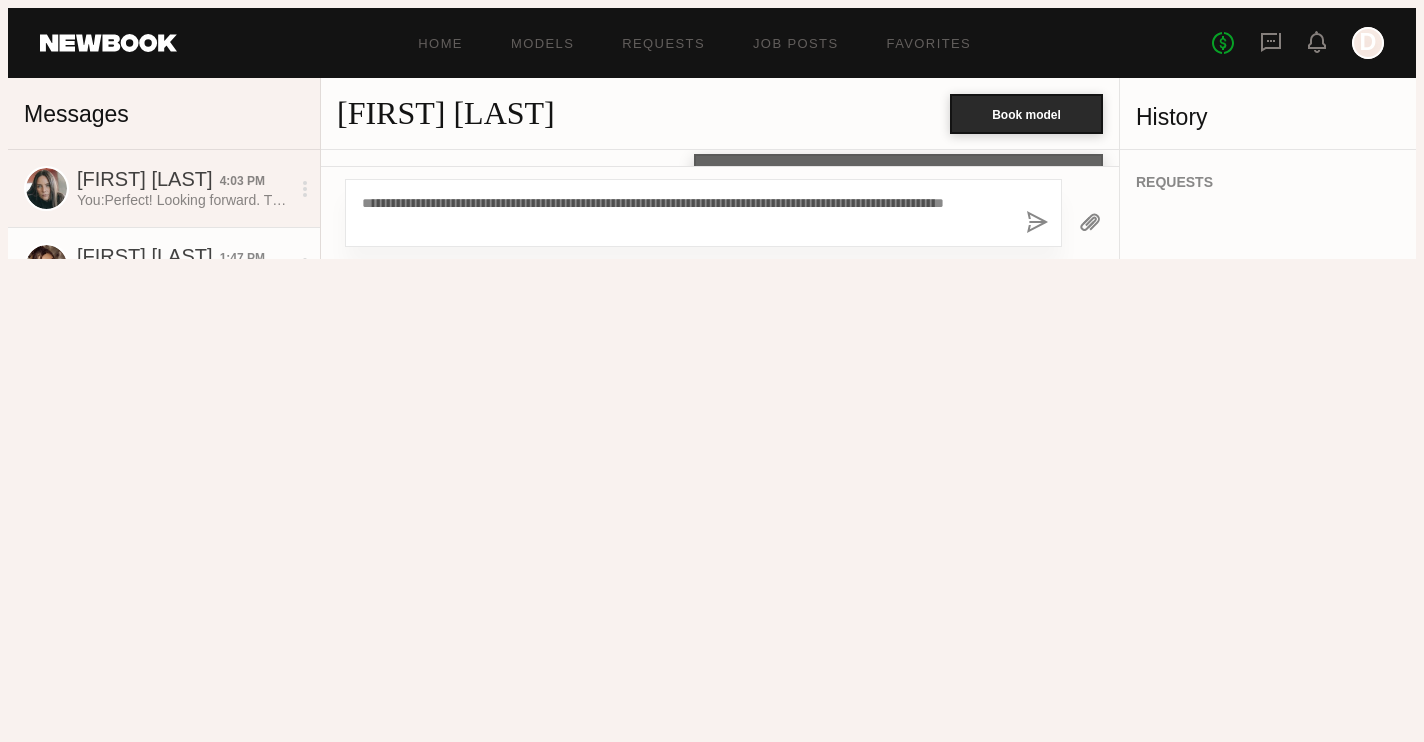 click on "**********" at bounding box center (686, 213) 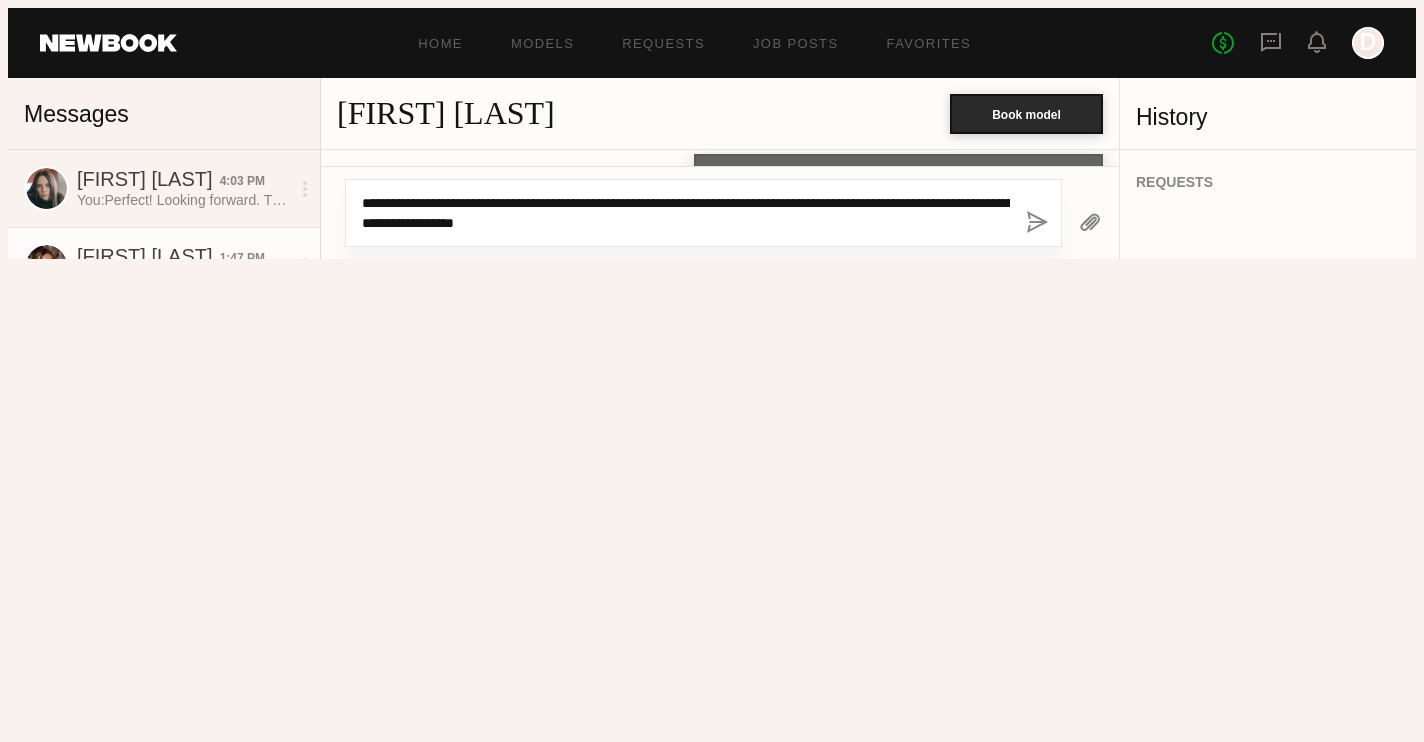 click on "**********" at bounding box center [686, 213] 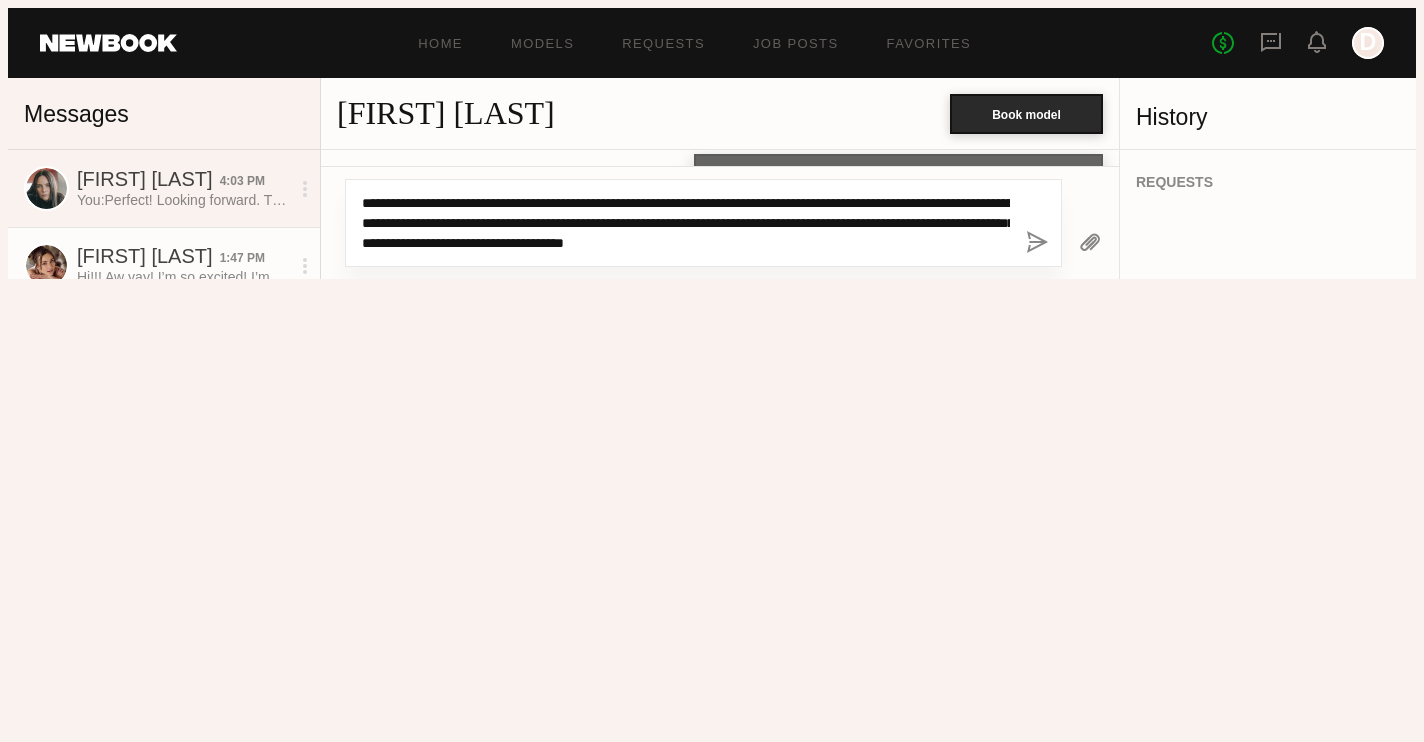 click on "**********" at bounding box center (686, 223) 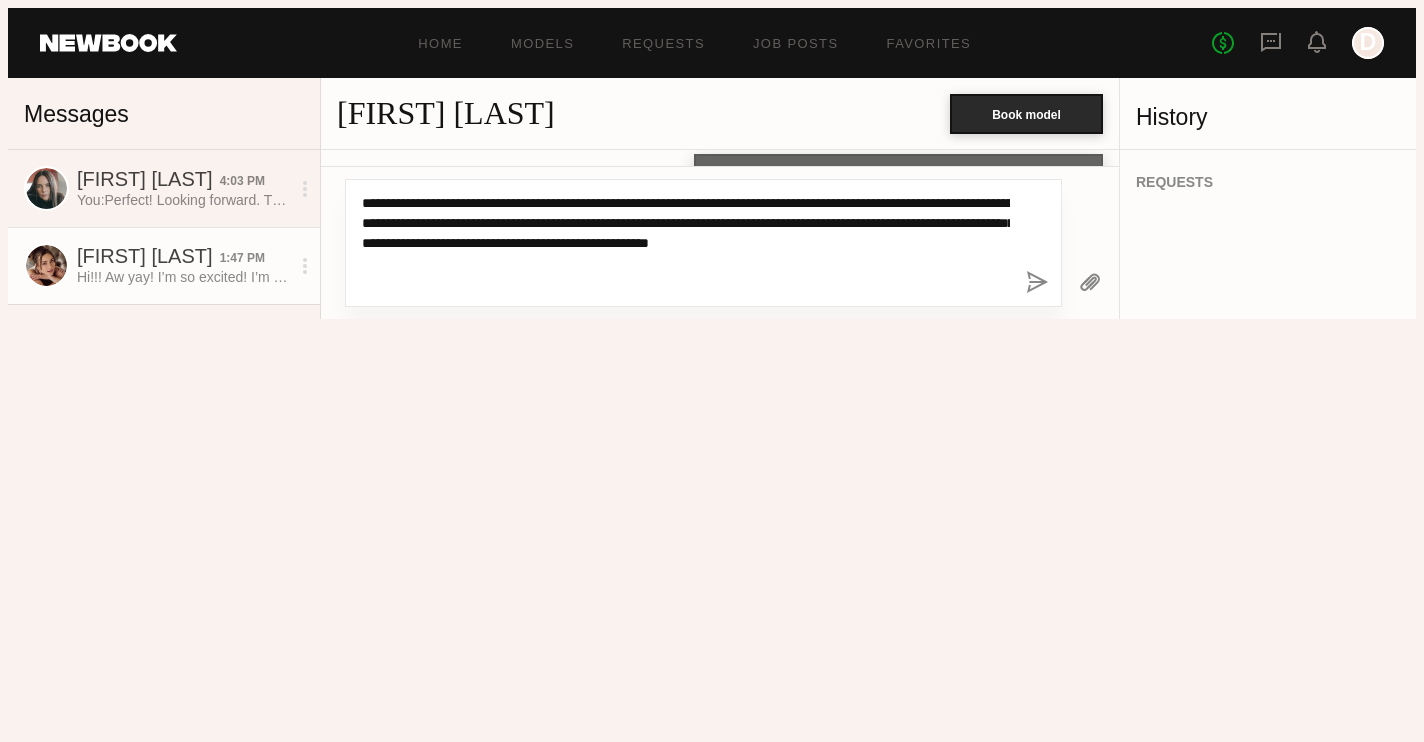 type on "**********" 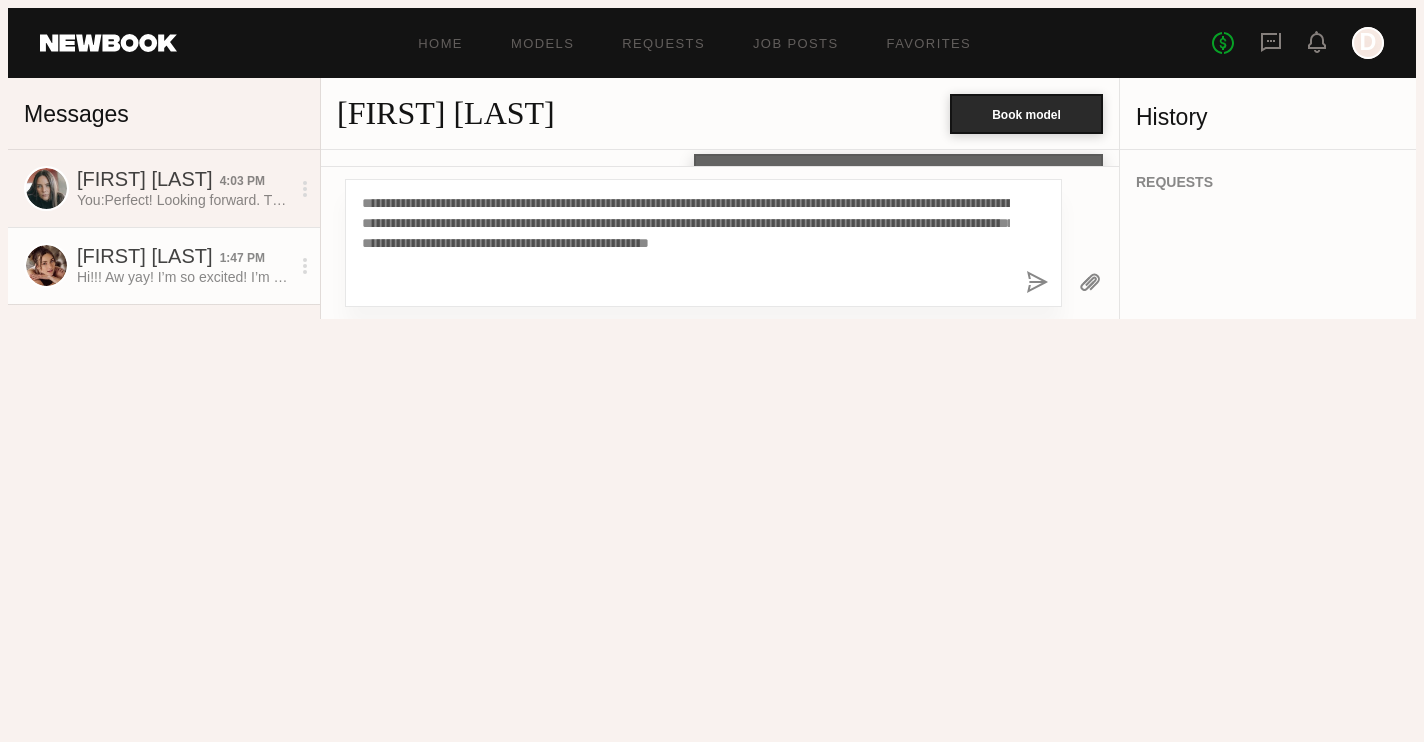 click at bounding box center [1037, 283] 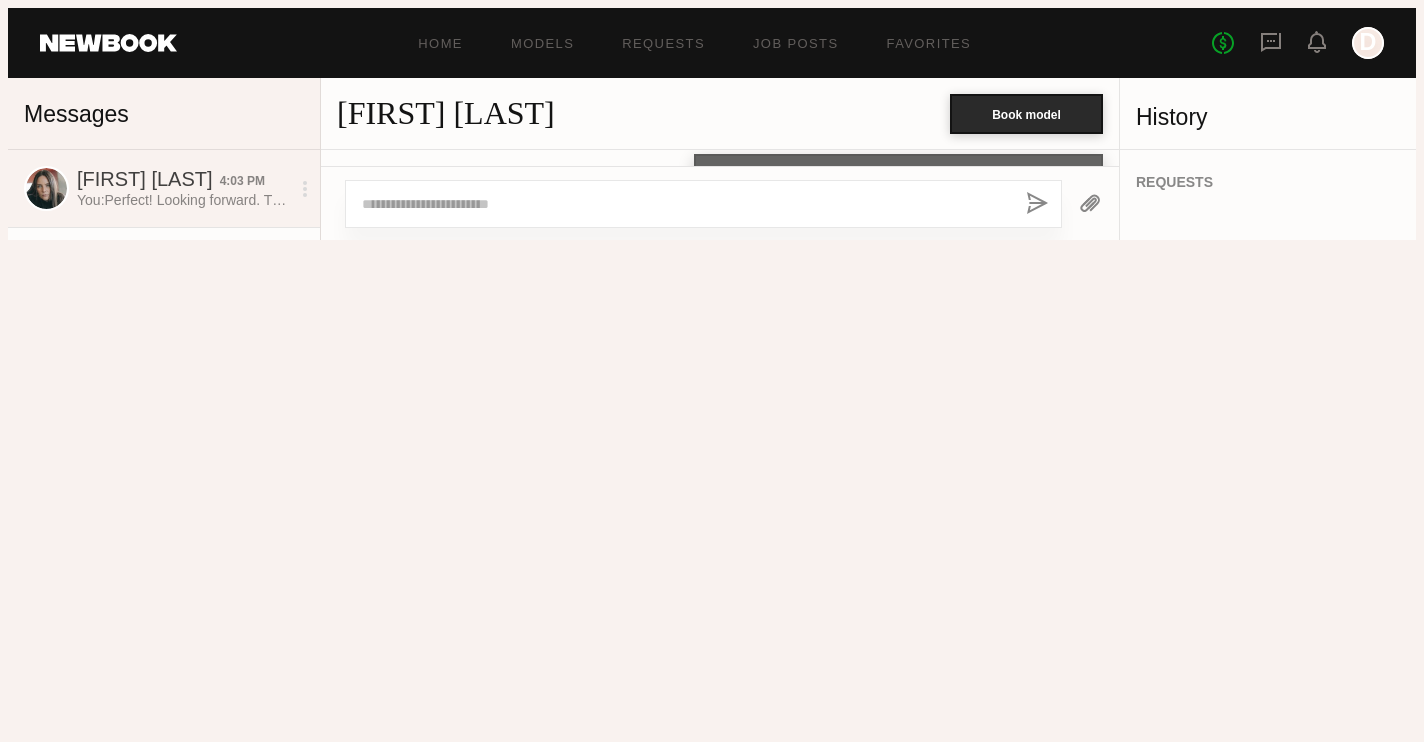 scroll, scrollTop: 1325, scrollLeft: 0, axis: vertical 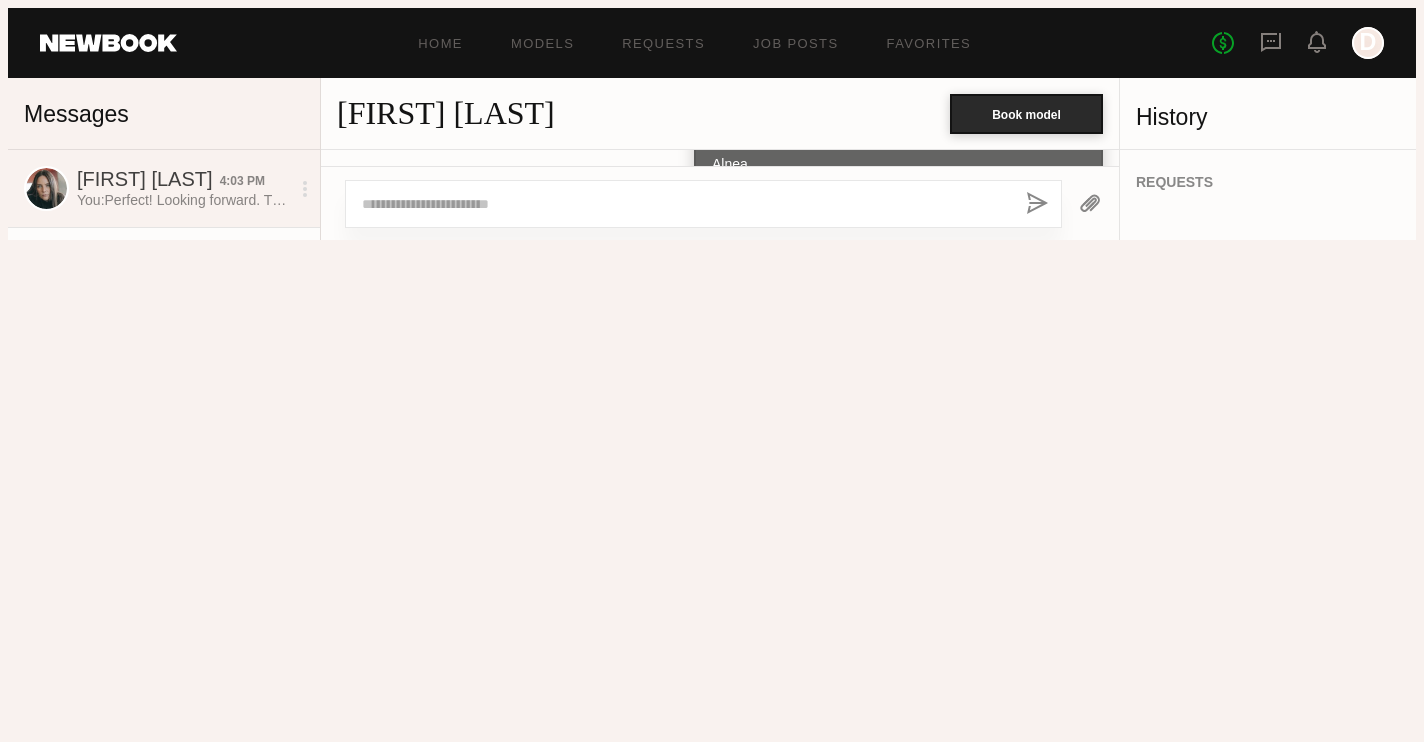 click on "Emily H." at bounding box center (446, 113) 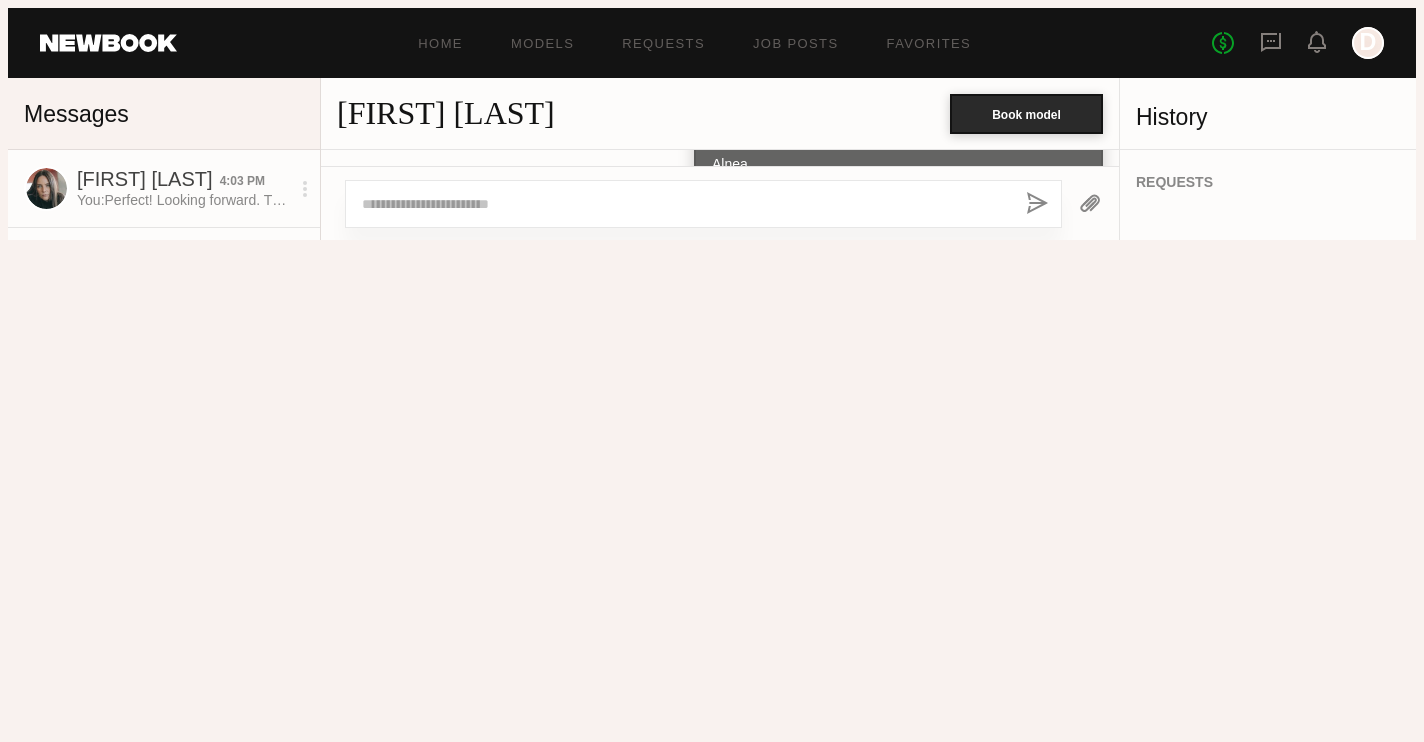 click on "Elena D." at bounding box center (148, 179) 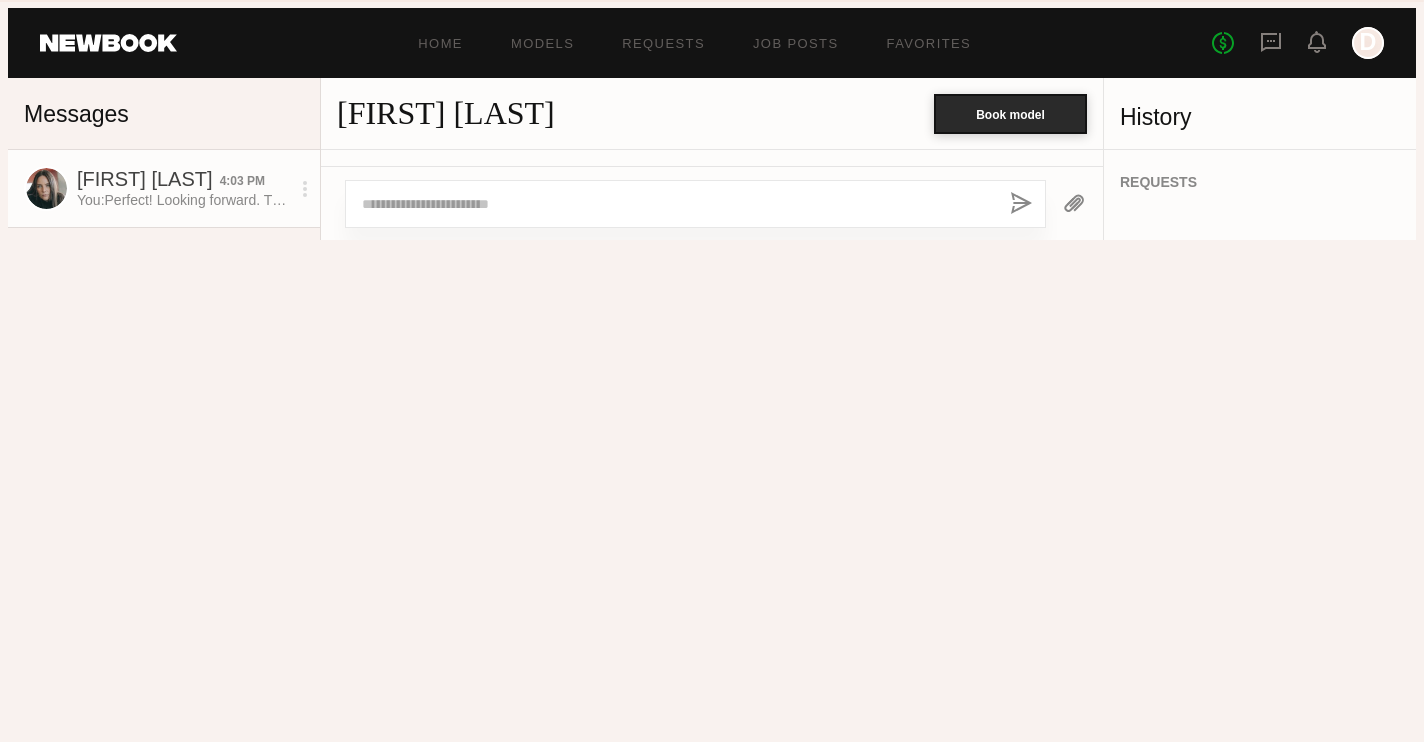 scroll, scrollTop: 1340, scrollLeft: 0, axis: vertical 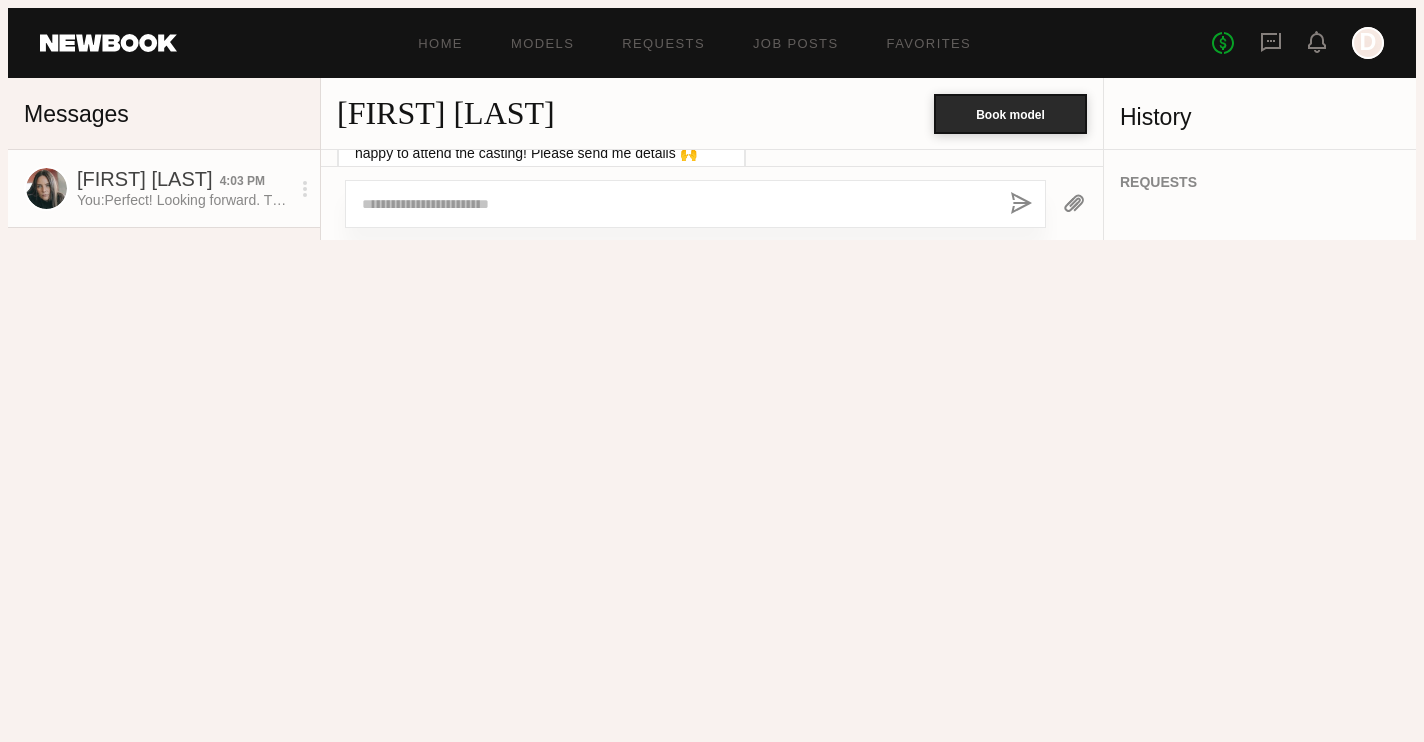 click on "Elena D." at bounding box center [446, 113] 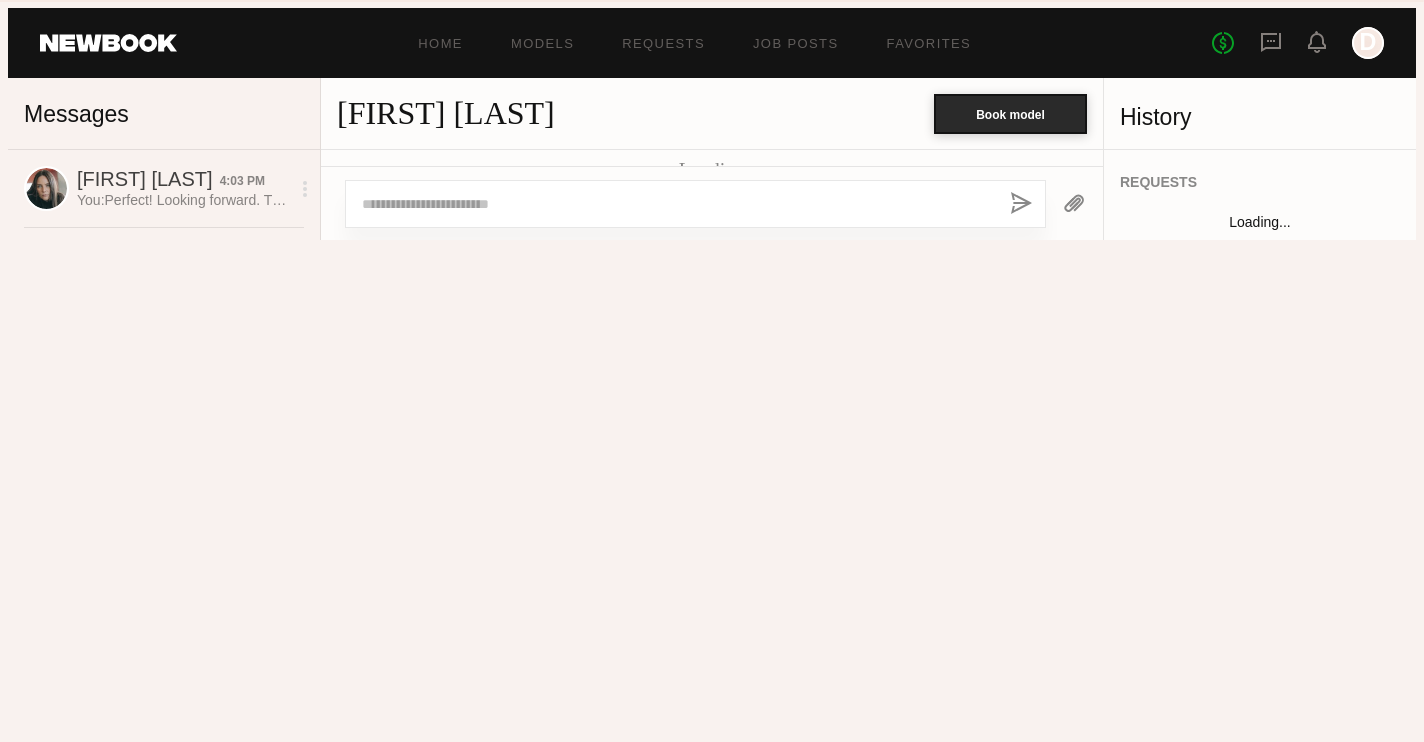 scroll, scrollTop: 868, scrollLeft: 0, axis: vertical 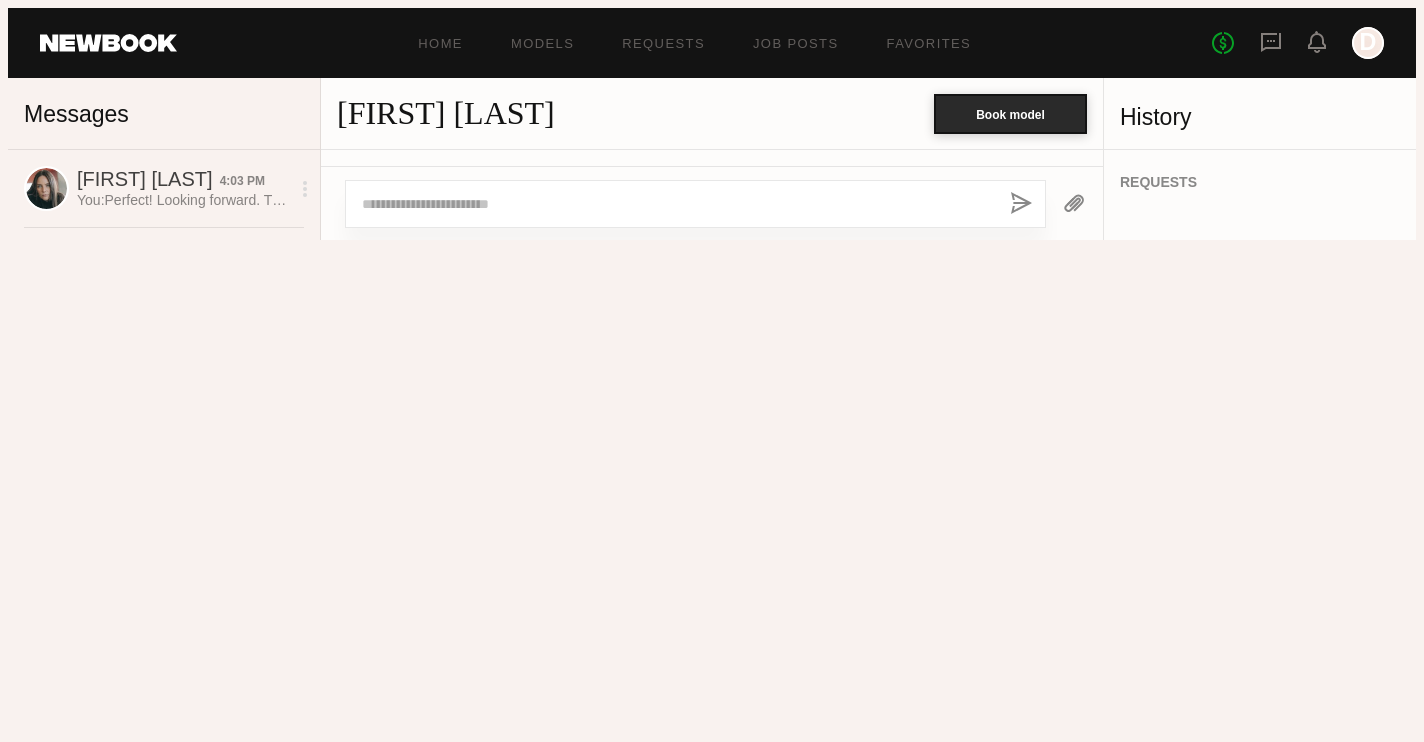 click on "Anisa N." at bounding box center (446, 113) 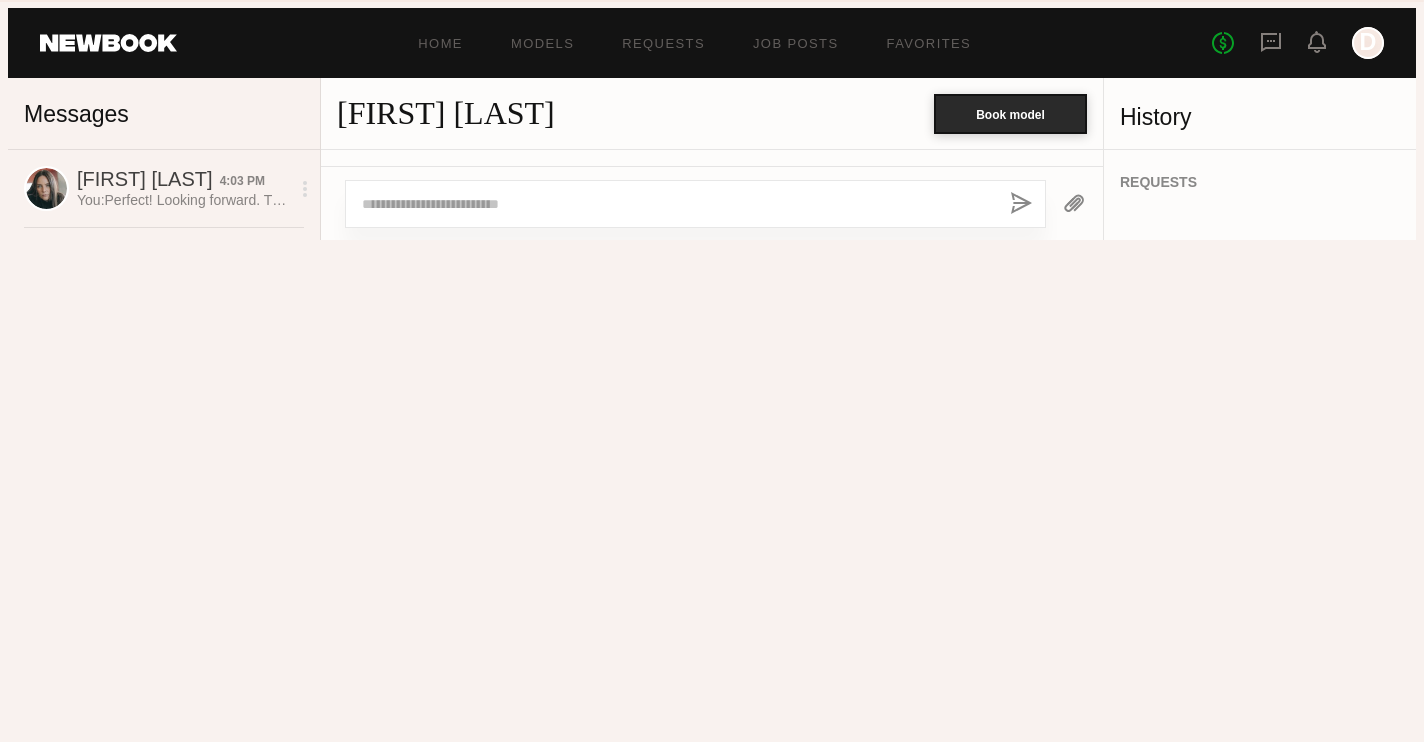 scroll, scrollTop: 868, scrollLeft: 0, axis: vertical 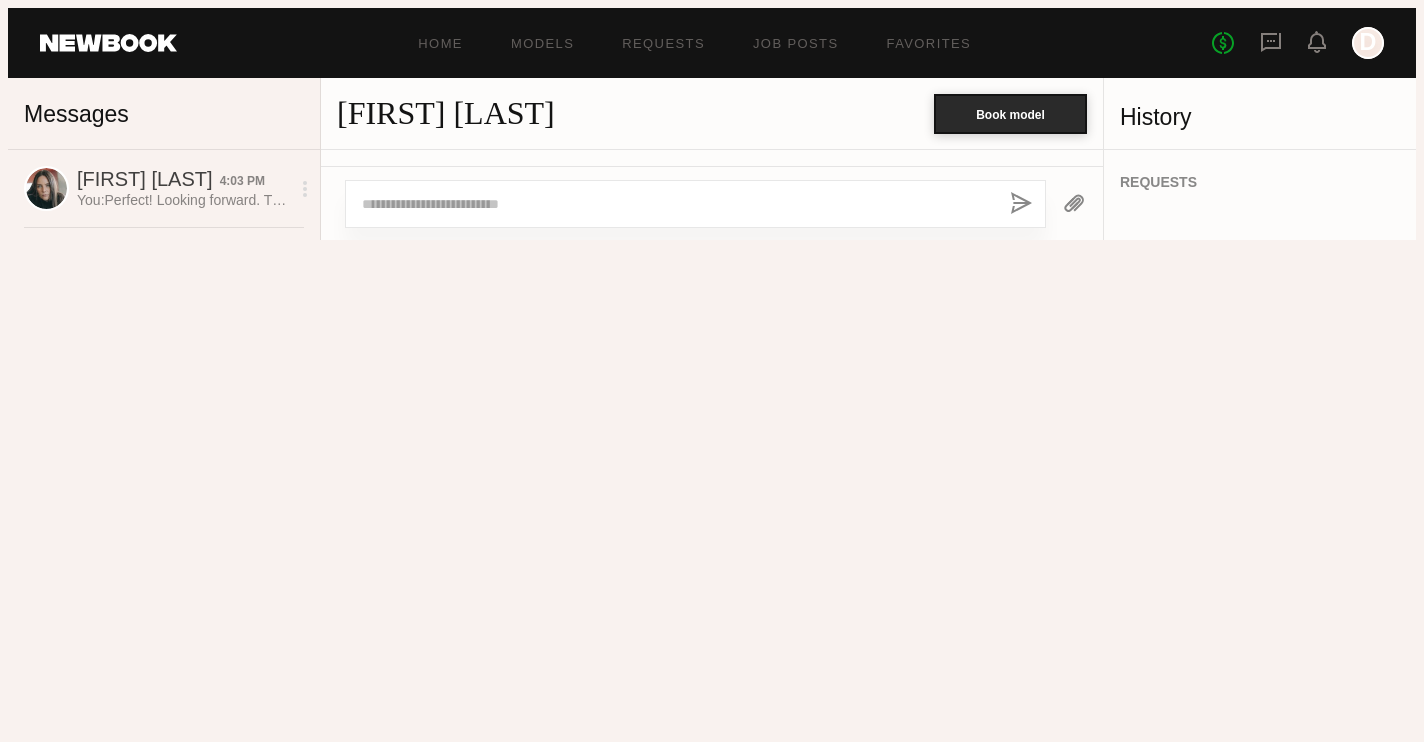click on "Valeska M." at bounding box center (446, 113) 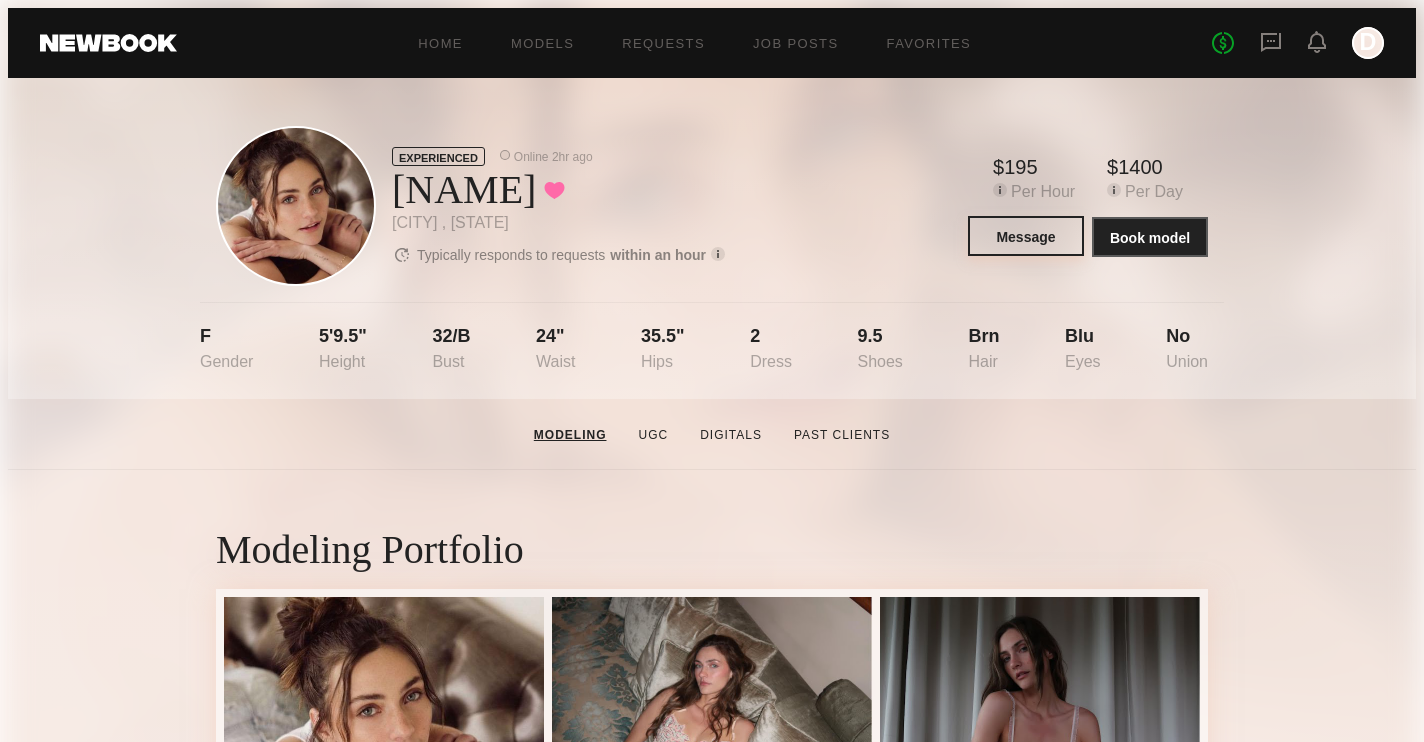 scroll, scrollTop: 0, scrollLeft: 0, axis: both 